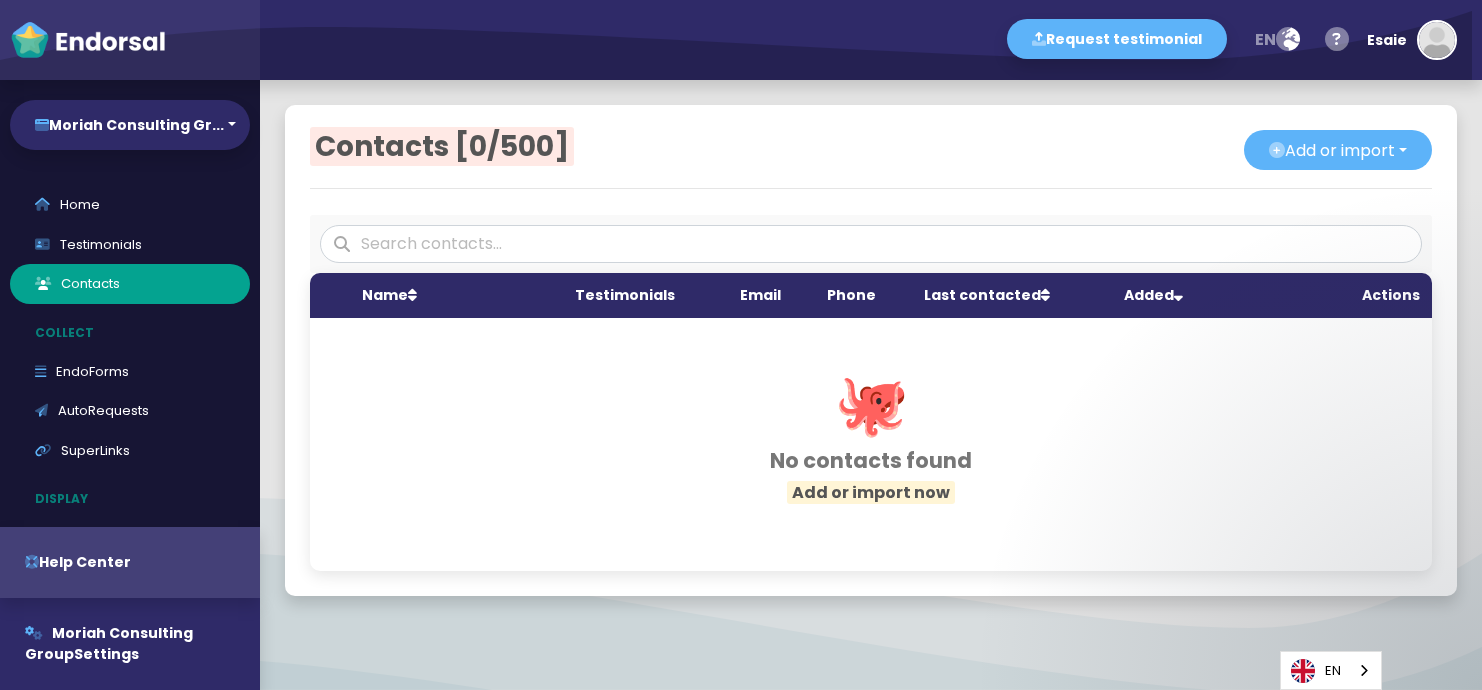 scroll, scrollTop: 0, scrollLeft: 0, axis: both 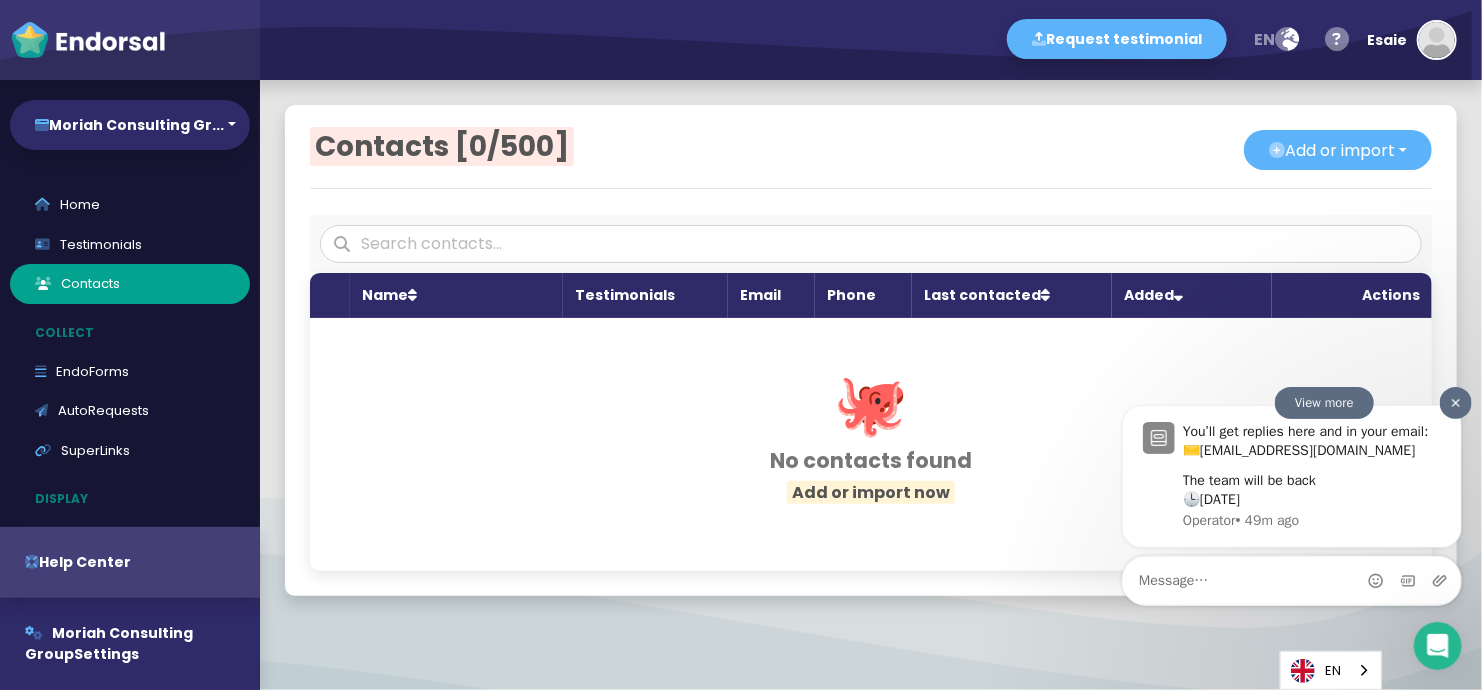 click on "[DATE]" at bounding box center (1219, 498) 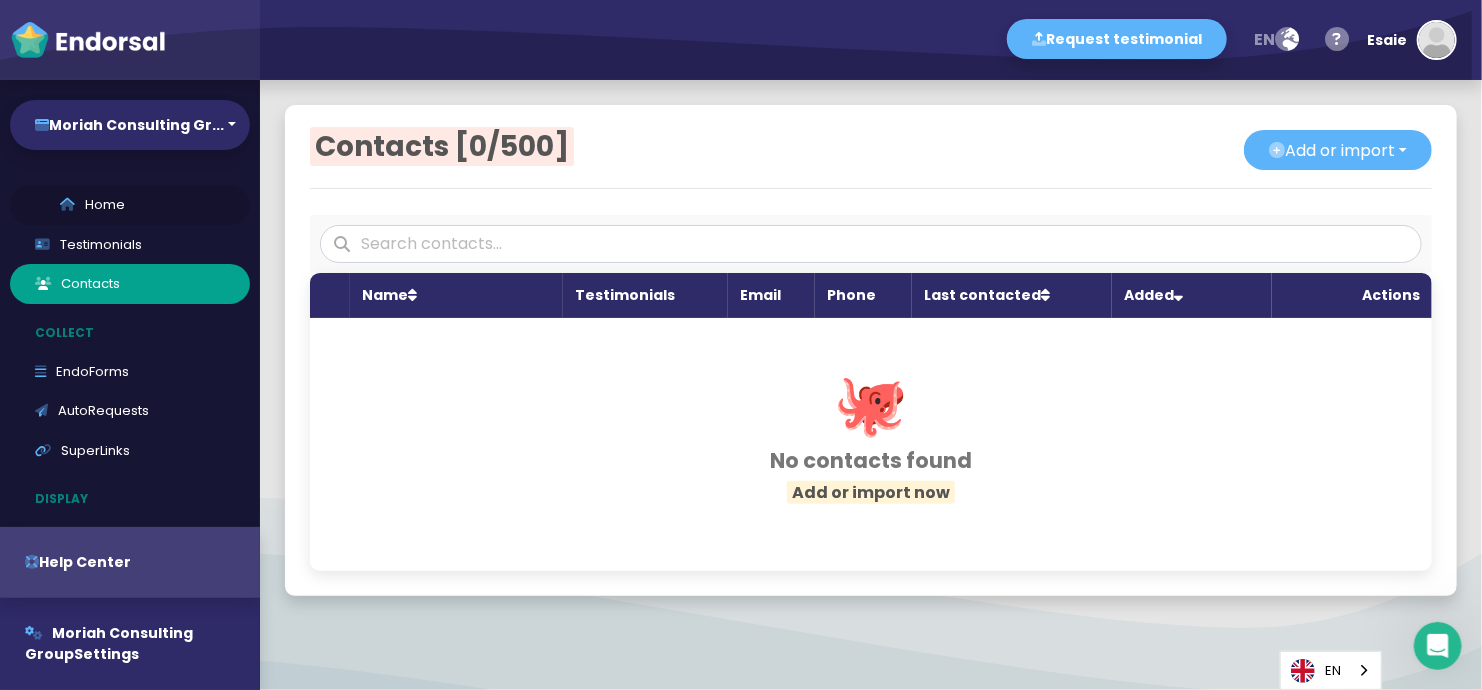 click on "Home" at bounding box center (130, 205) 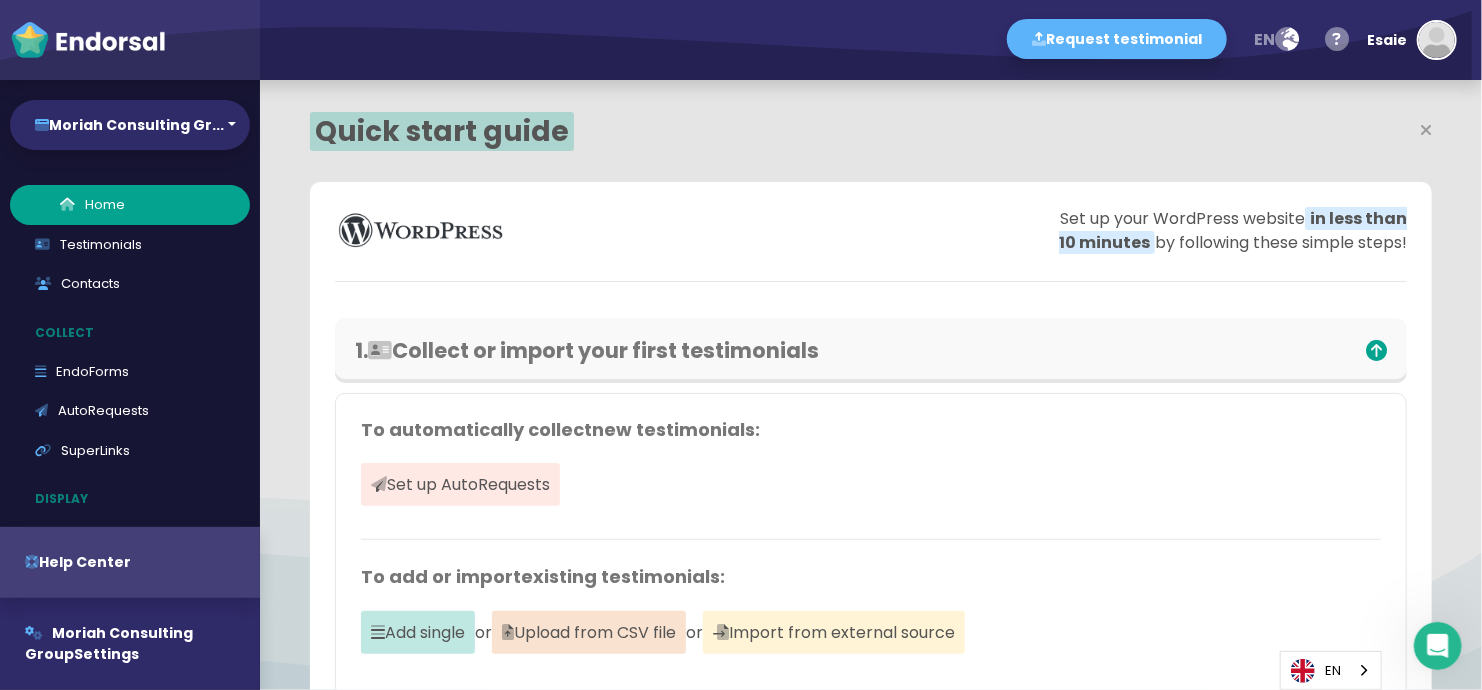 scroll, scrollTop: 999528, scrollLeft: 999278, axis: both 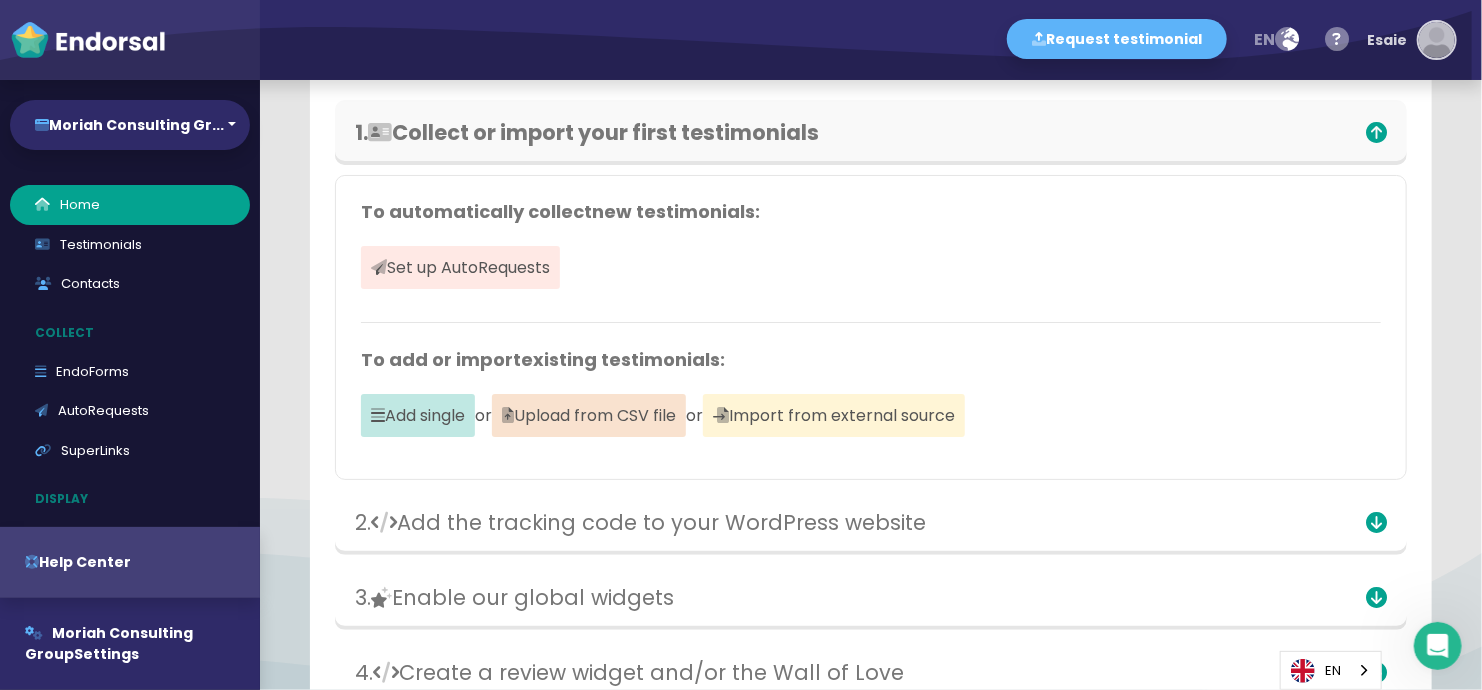 click at bounding box center [1437, 40] 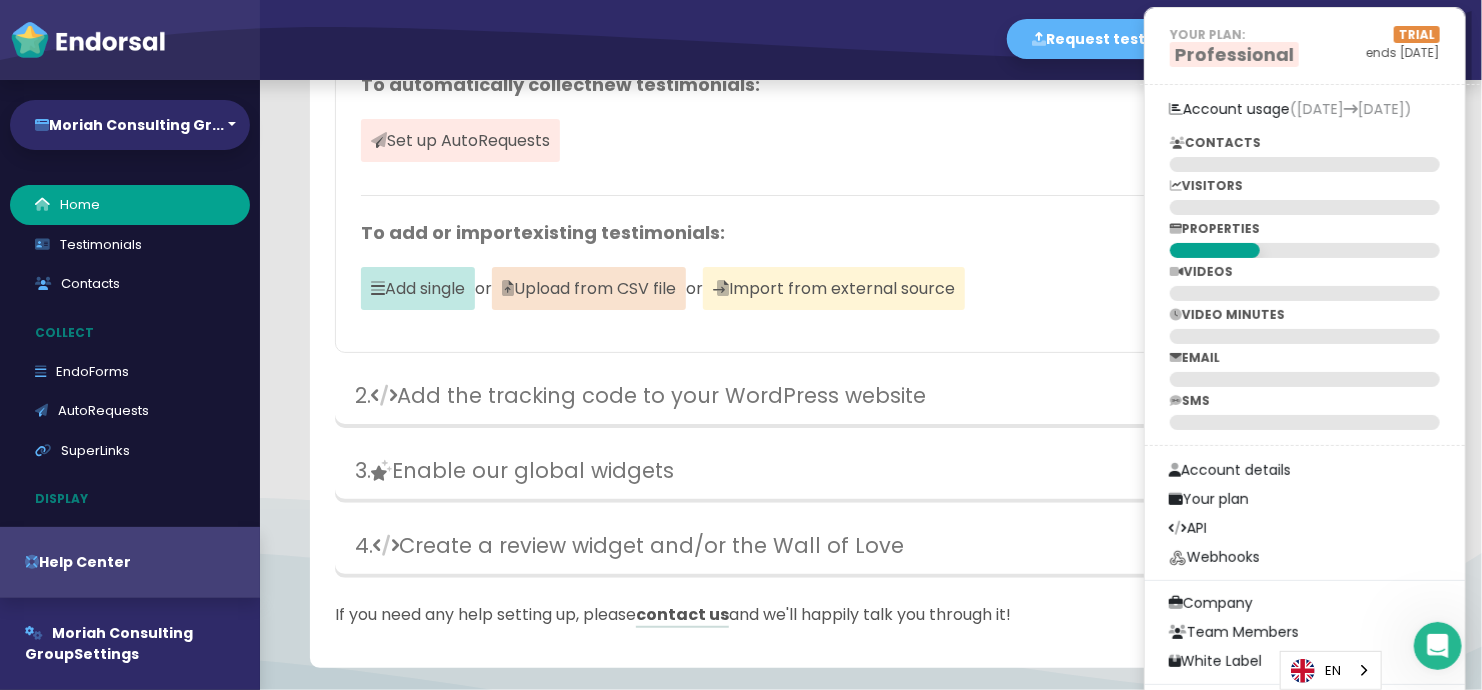 scroll, scrollTop: 628, scrollLeft: 0, axis: vertical 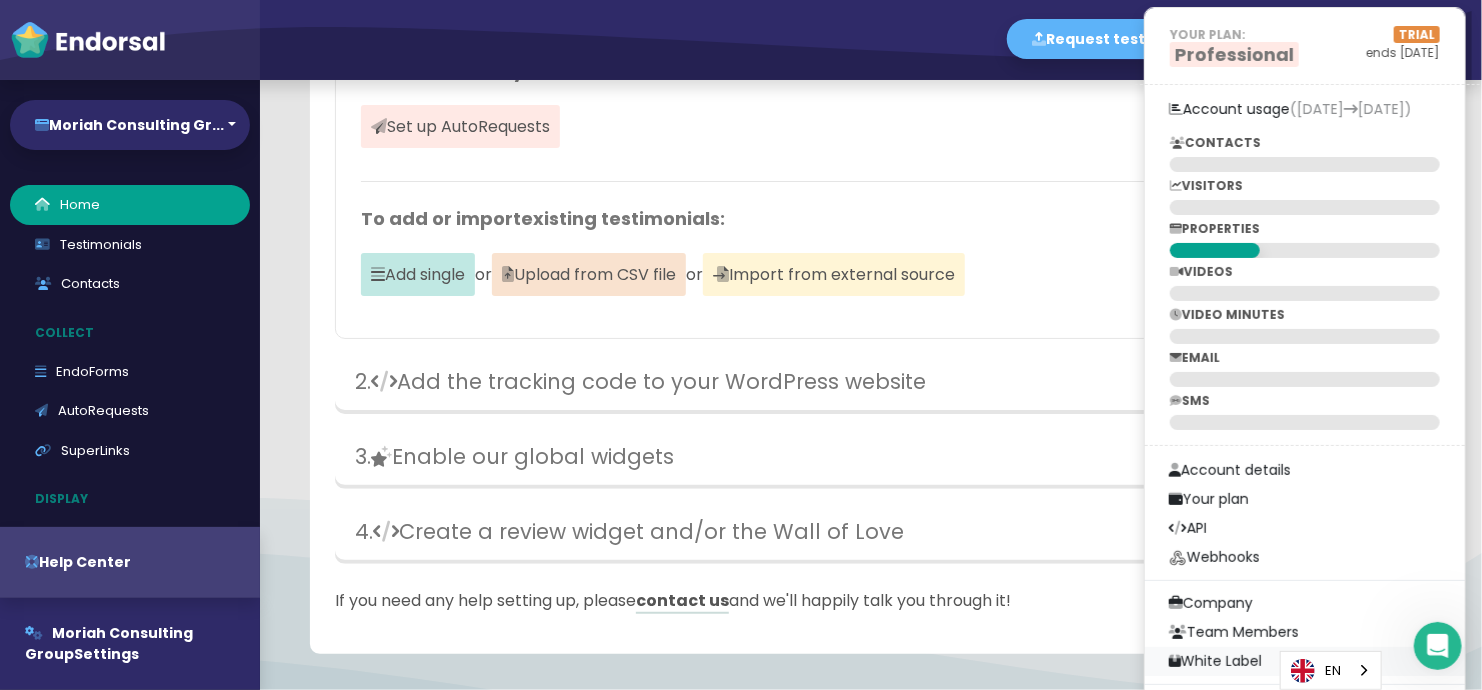 click on "White Label" at bounding box center (1305, 661) 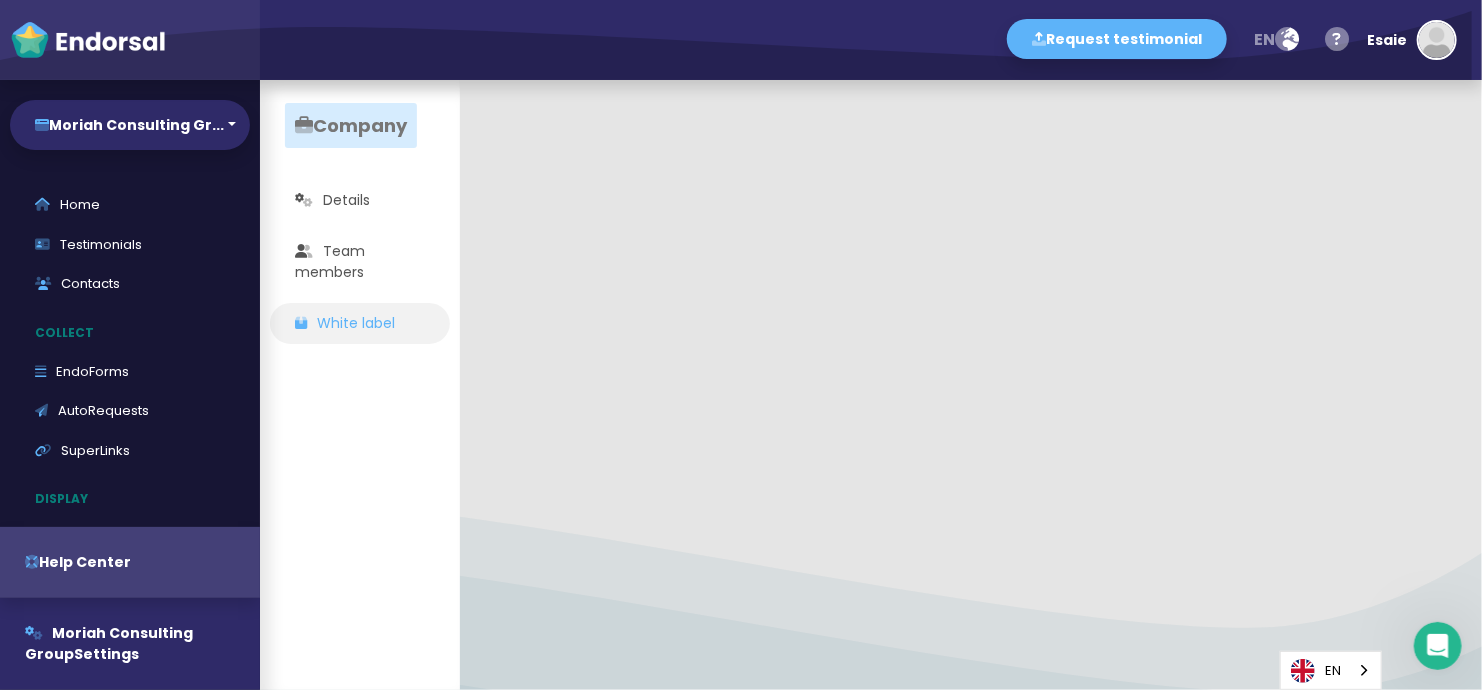 scroll, scrollTop: 0, scrollLeft: 0, axis: both 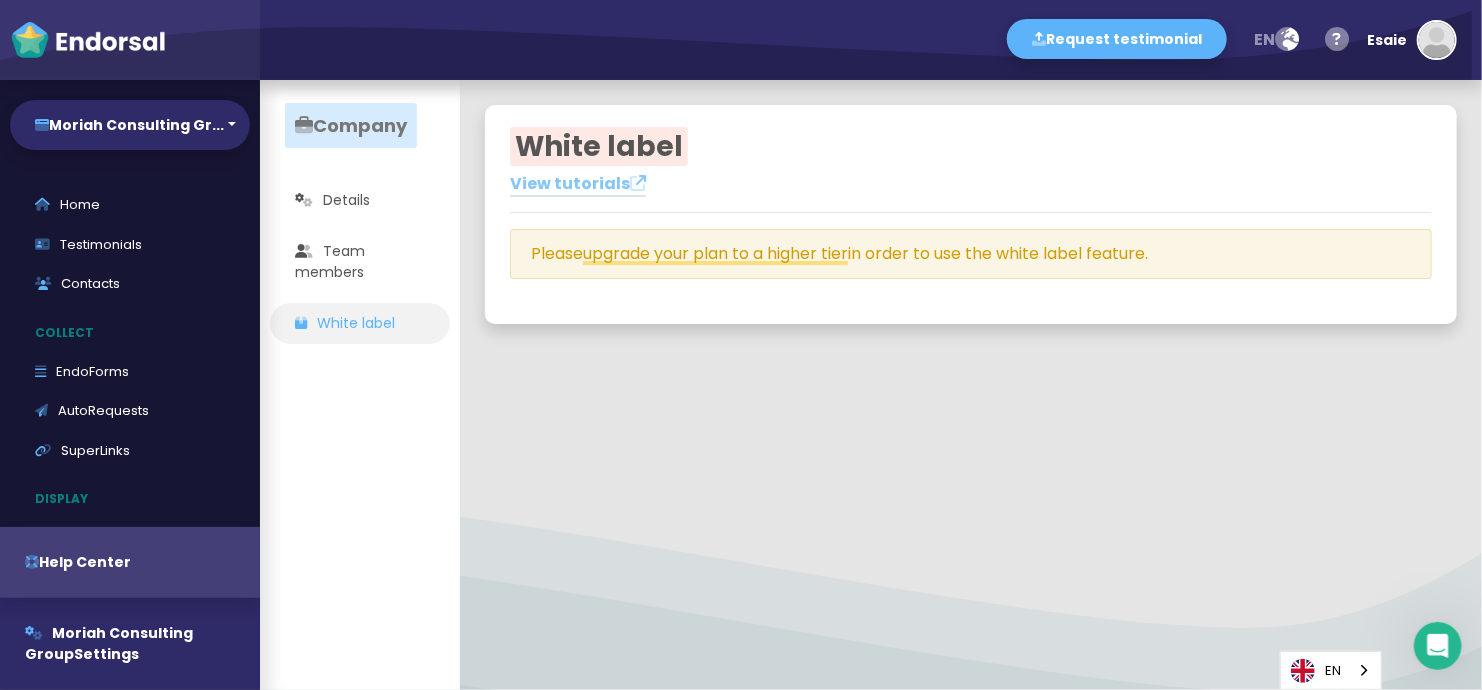 click on "upgrade your plan to a higher tier" 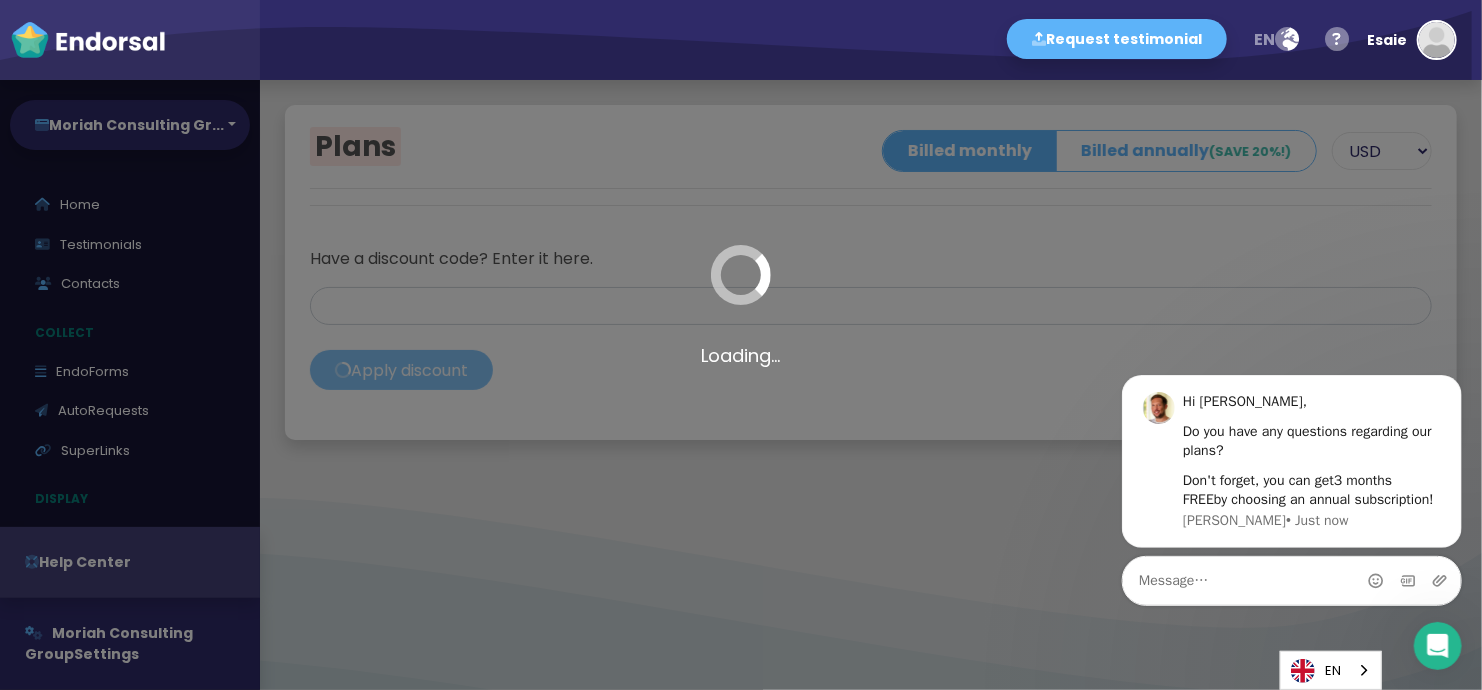 scroll, scrollTop: 0, scrollLeft: 0, axis: both 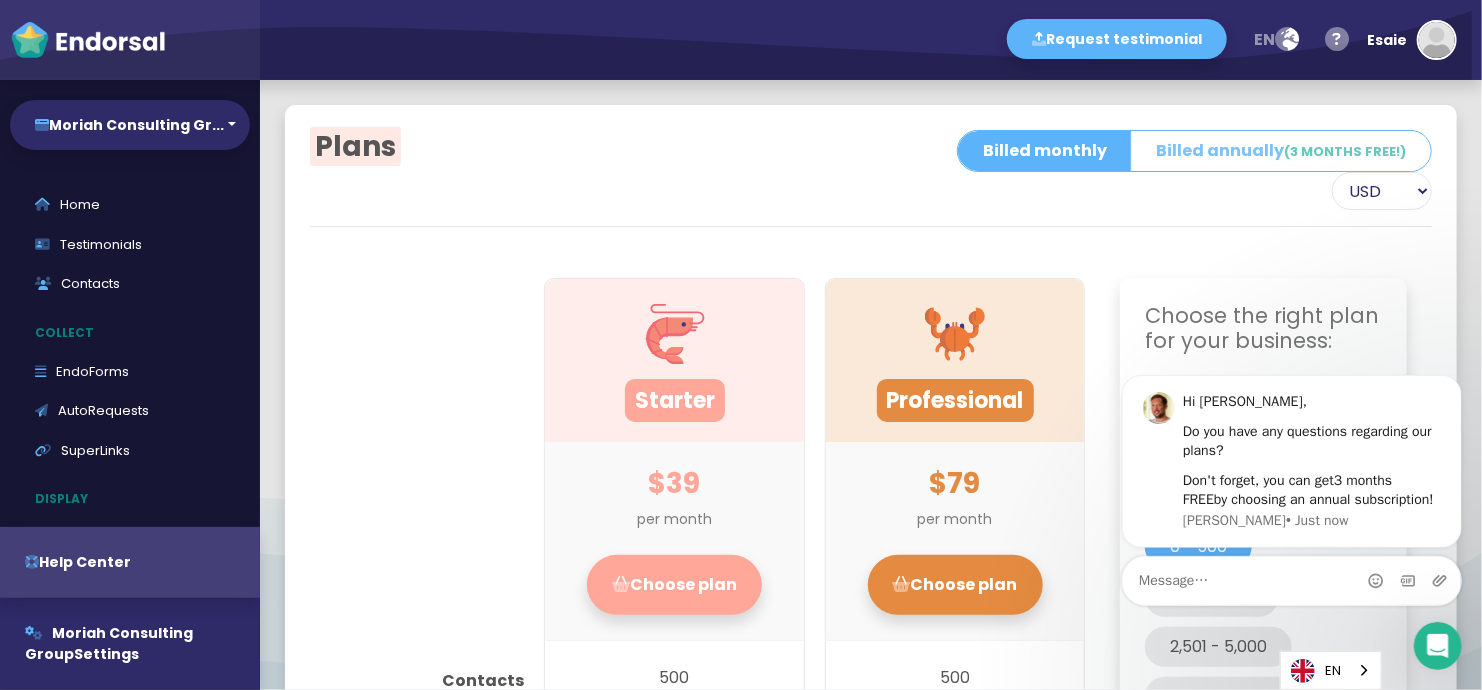 click on "Billed annually  (3 MONTHS FREE!)" 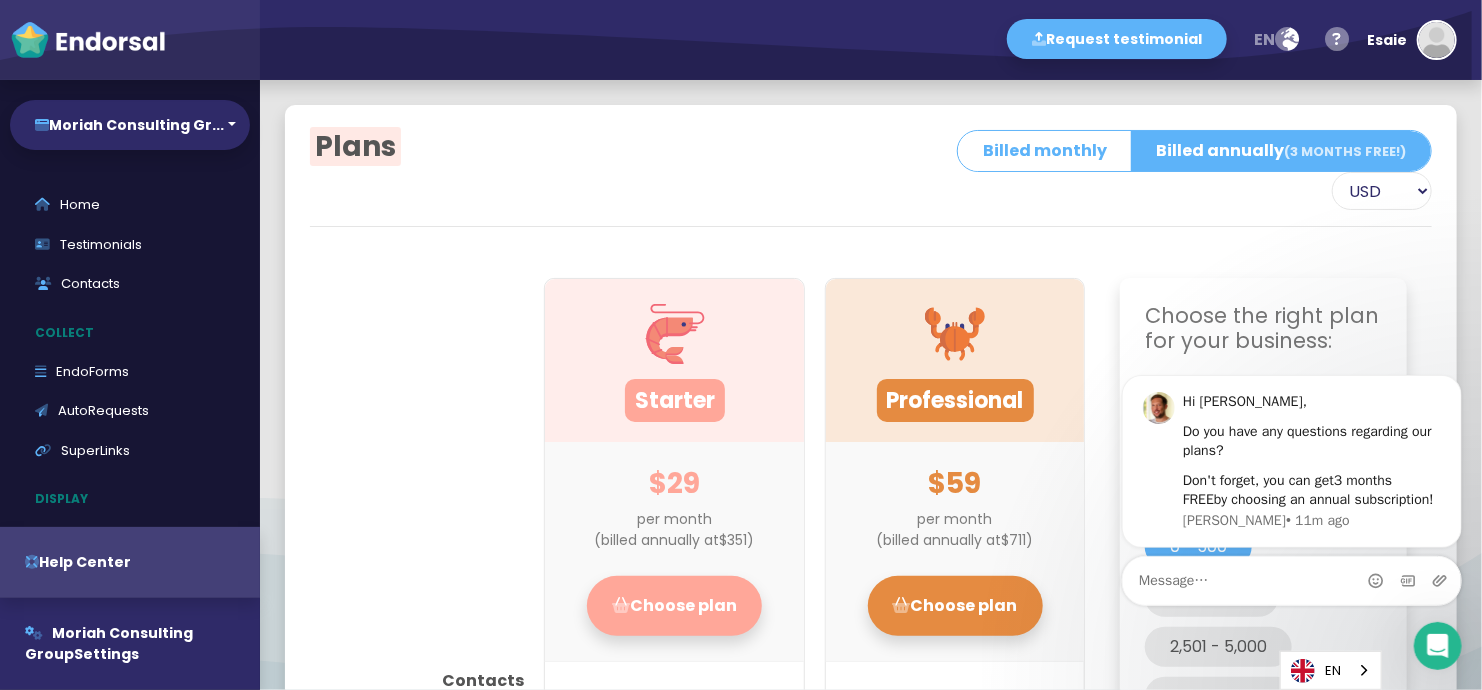 type 